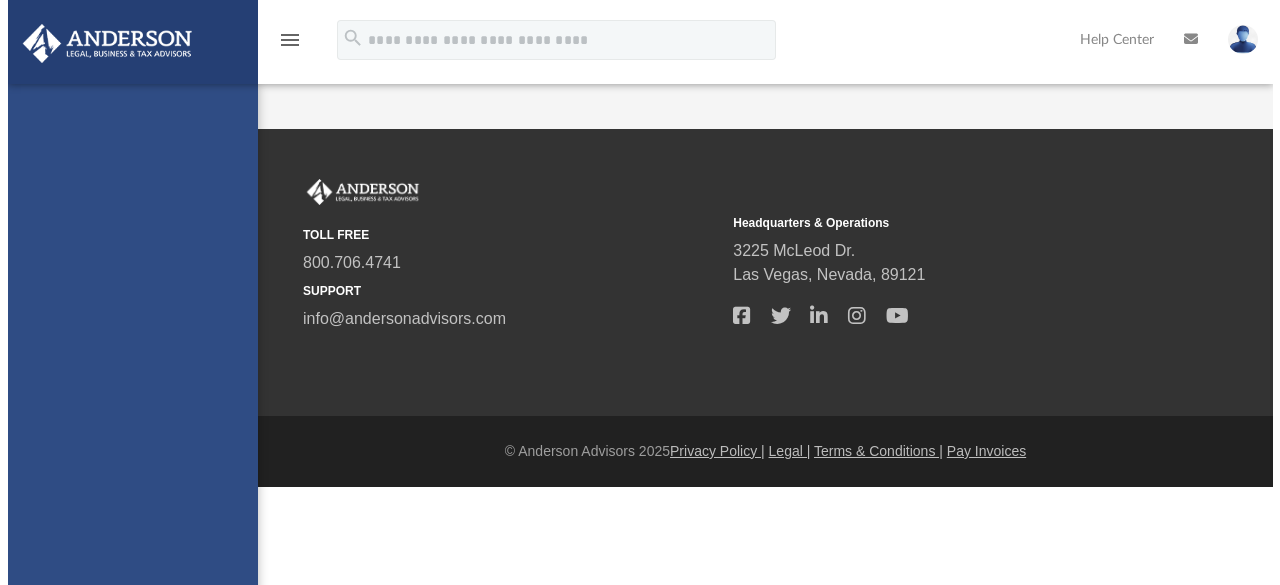 scroll, scrollTop: 0, scrollLeft: 0, axis: both 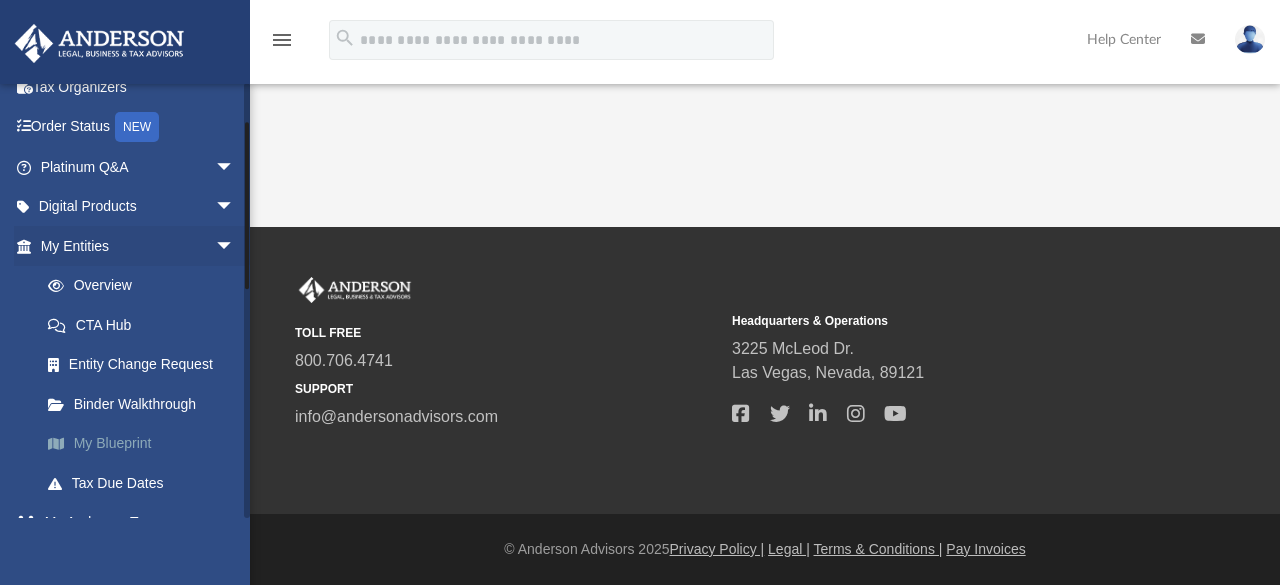 click on "My Blueprint" at bounding box center [146, 444] 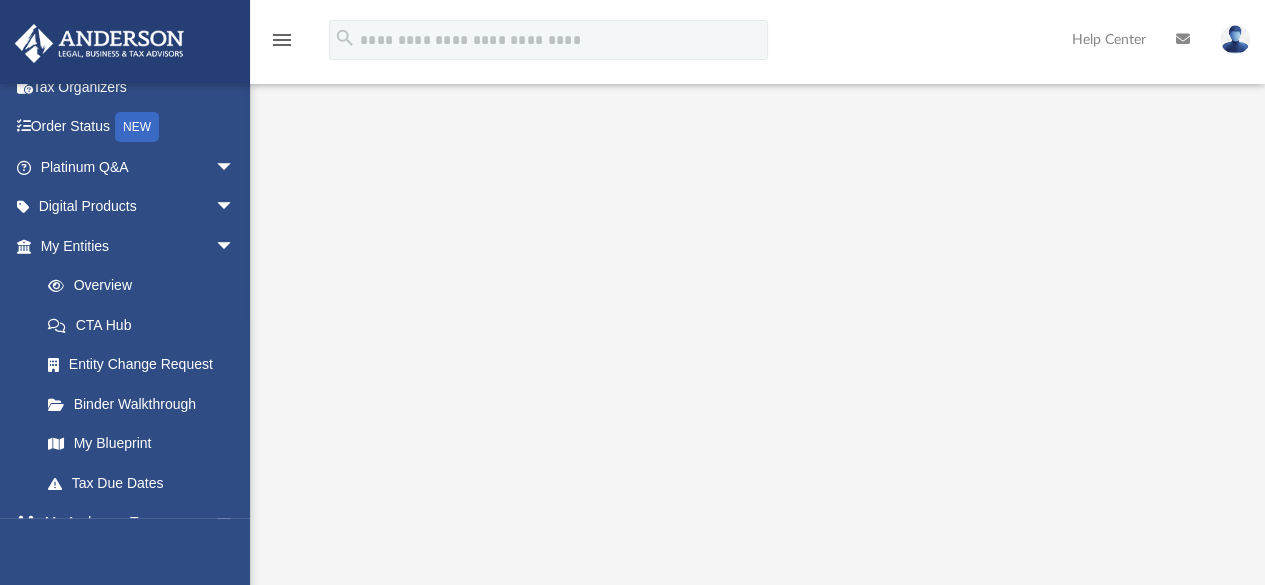 scroll, scrollTop: 100, scrollLeft: 0, axis: vertical 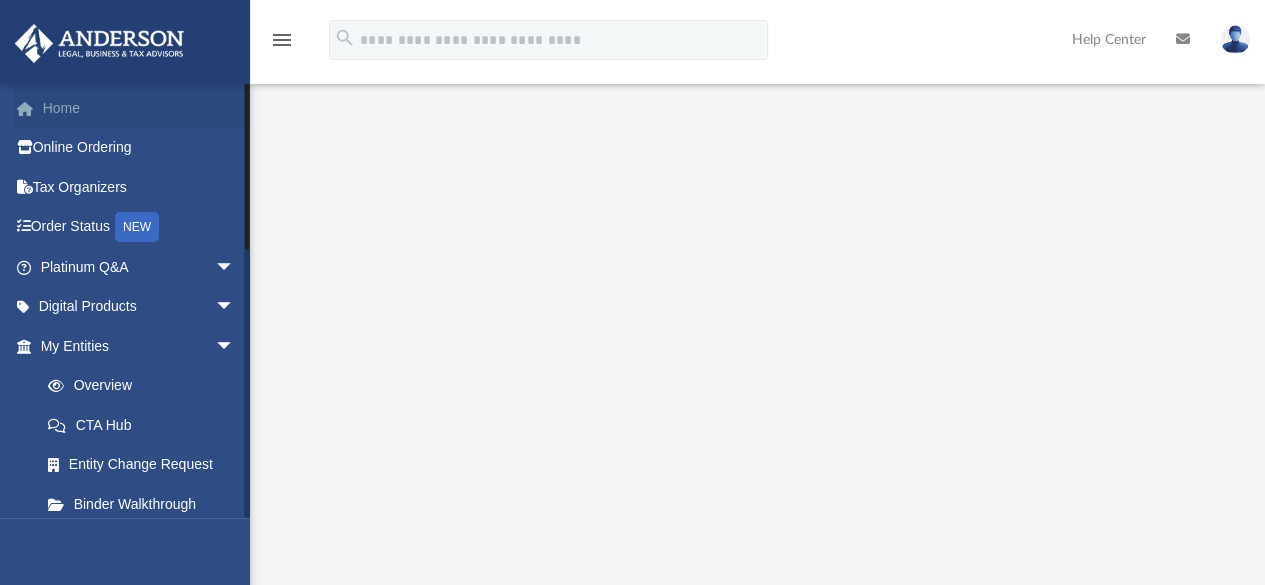 click on "Home" at bounding box center (139, 108) 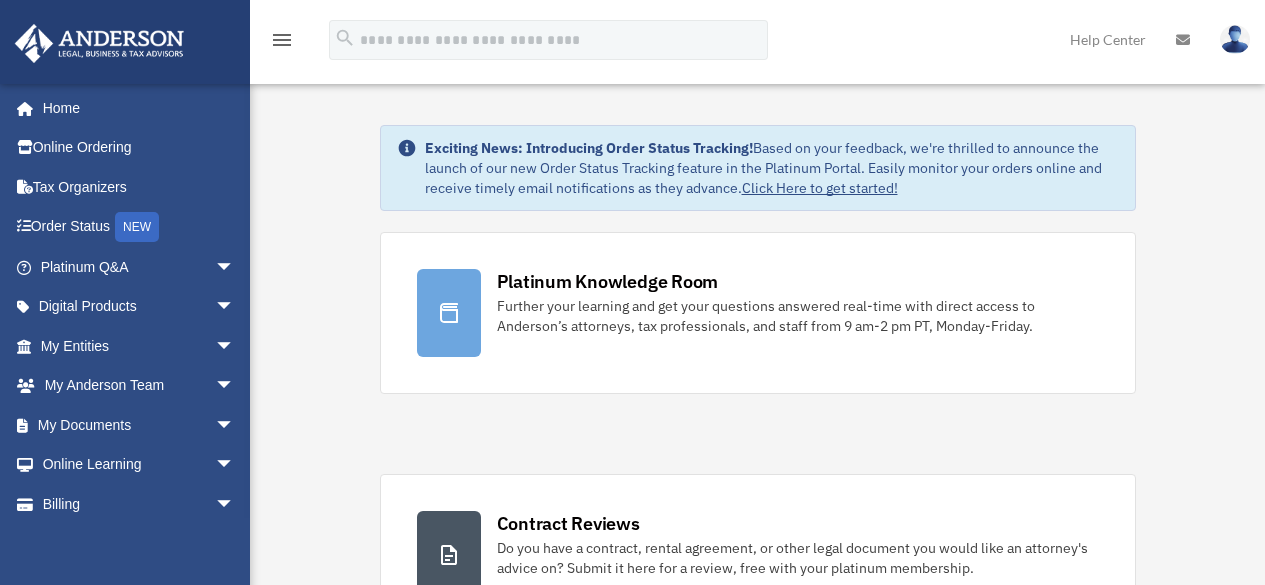 scroll, scrollTop: 0, scrollLeft: 0, axis: both 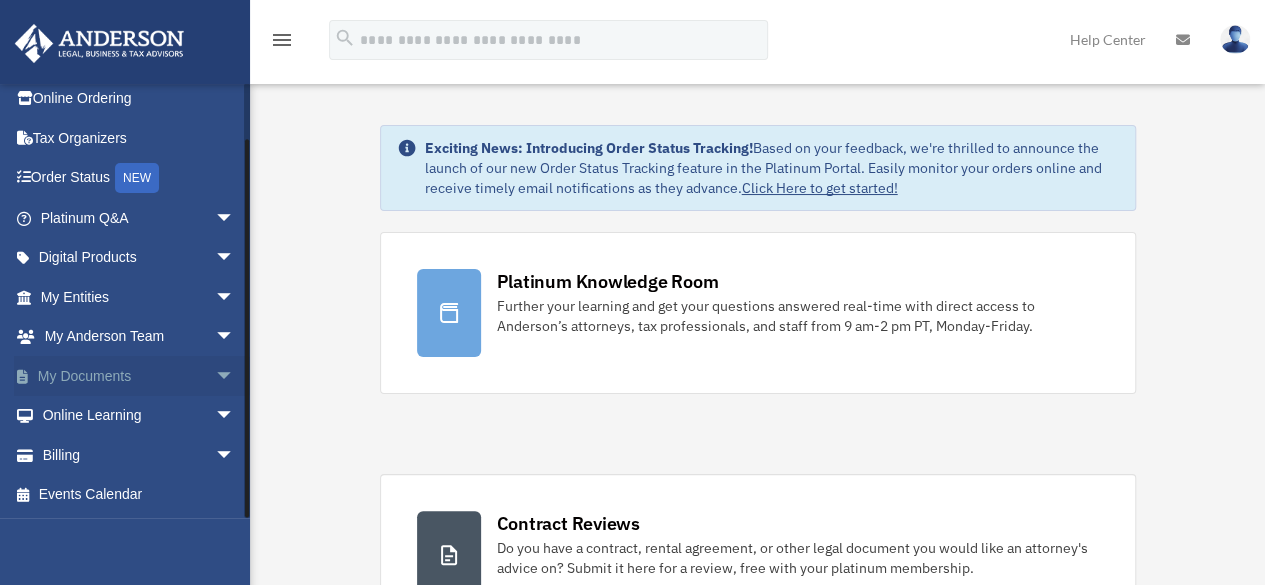 click on "arrow_drop_down" at bounding box center [235, 376] 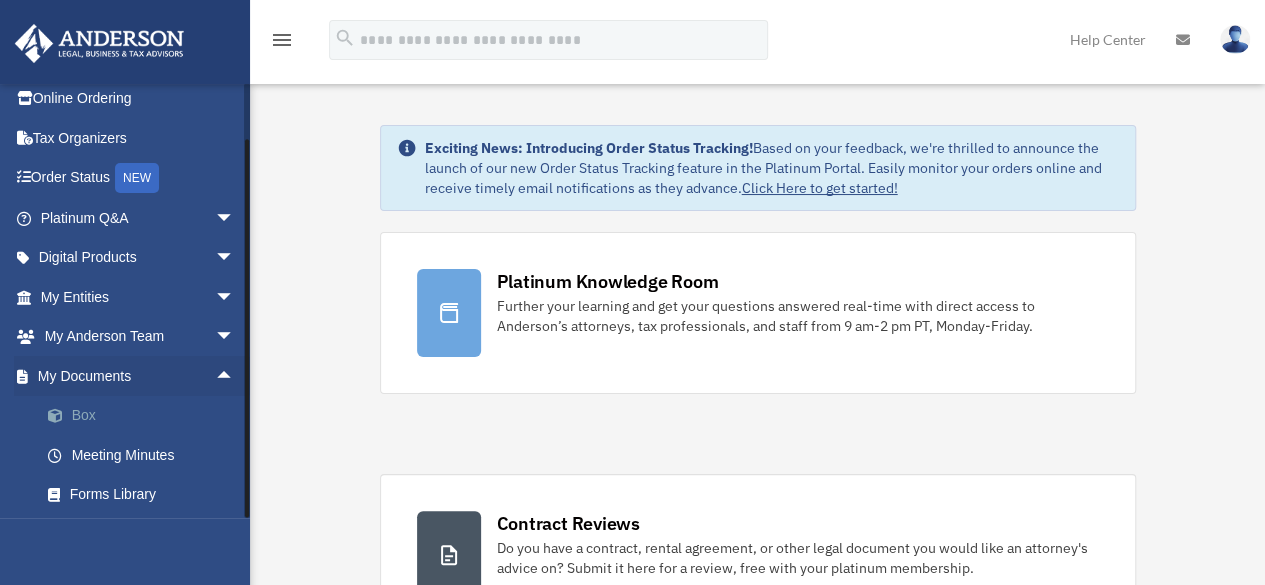 click on "Box" at bounding box center (146, 416) 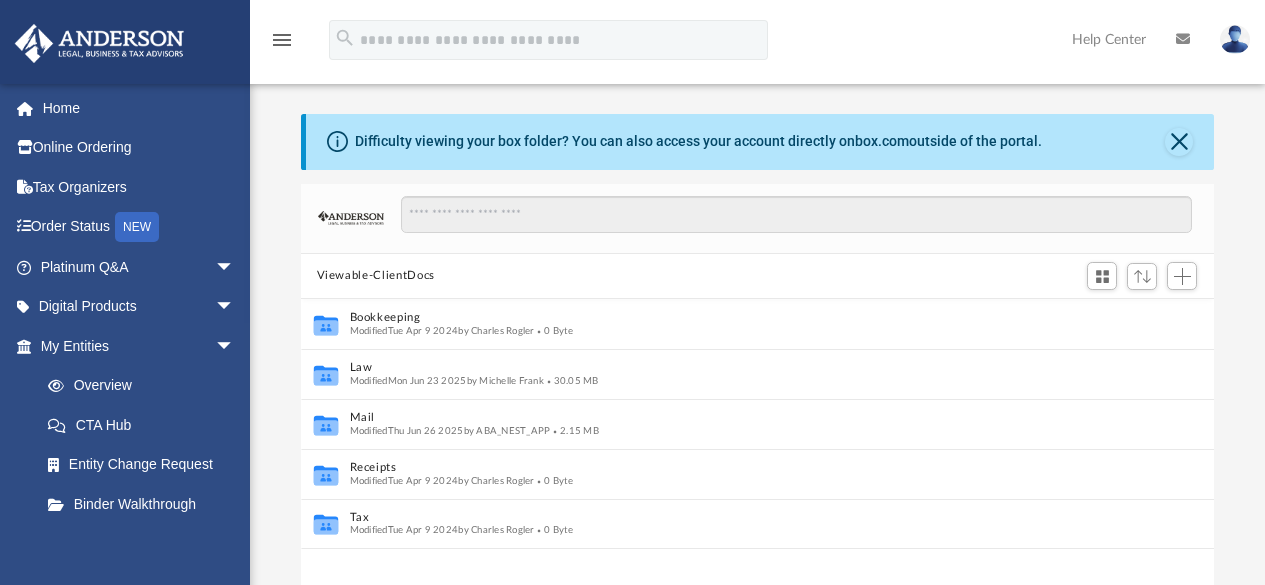 scroll, scrollTop: 0, scrollLeft: 0, axis: both 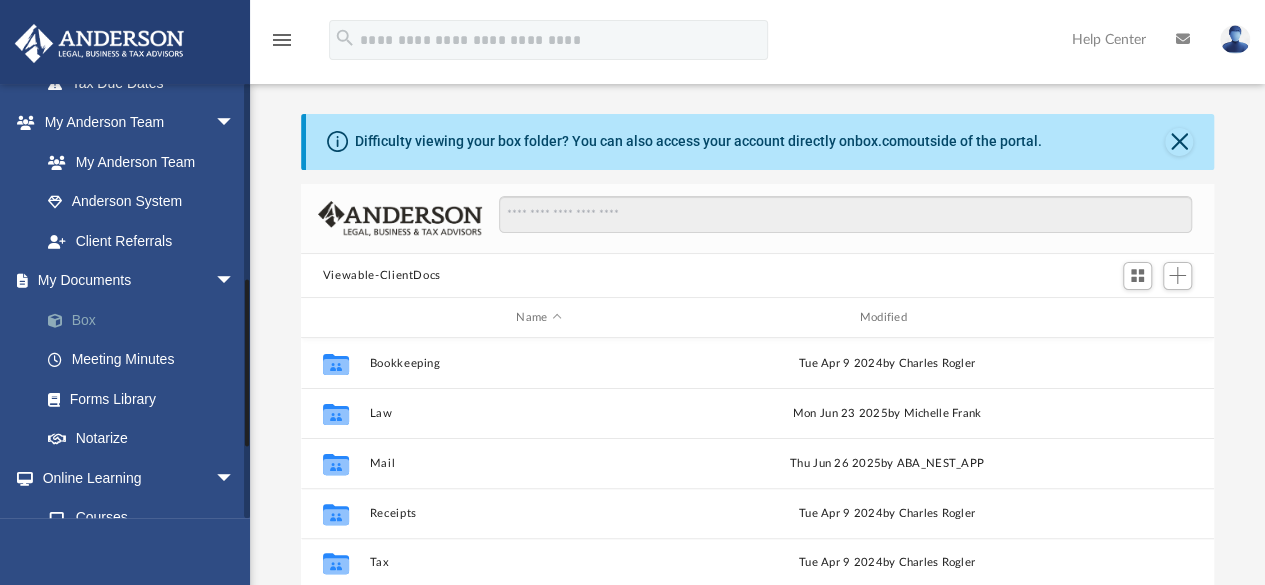click on "Box" at bounding box center [146, 320] 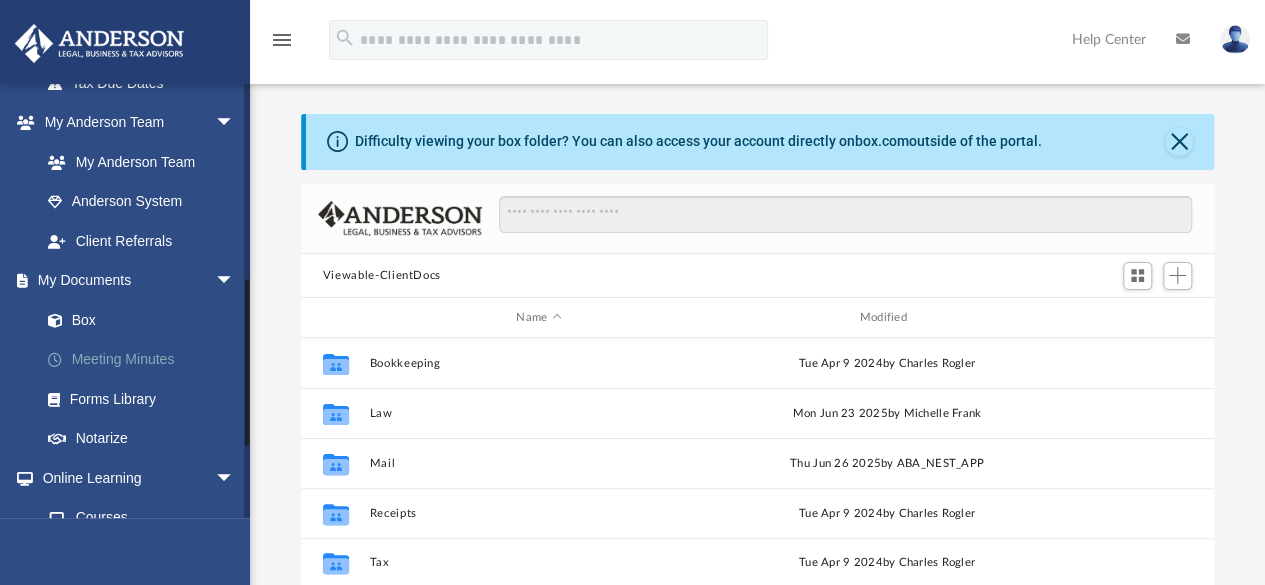 click on "Meeting Minutes" at bounding box center (146, 360) 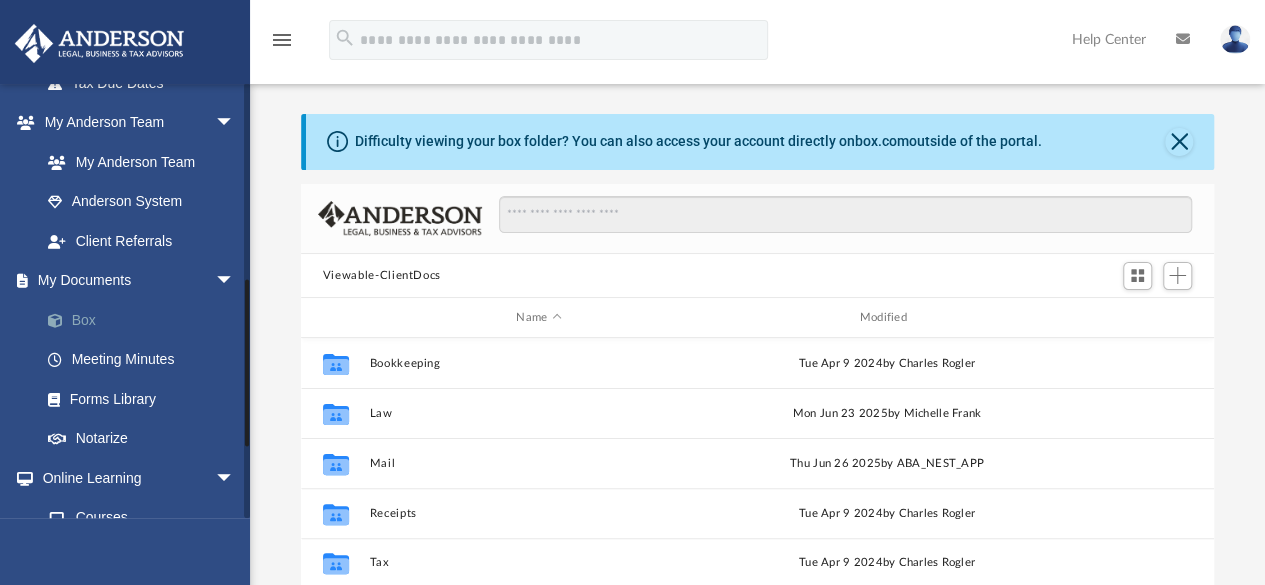 click on "Box" at bounding box center [146, 320] 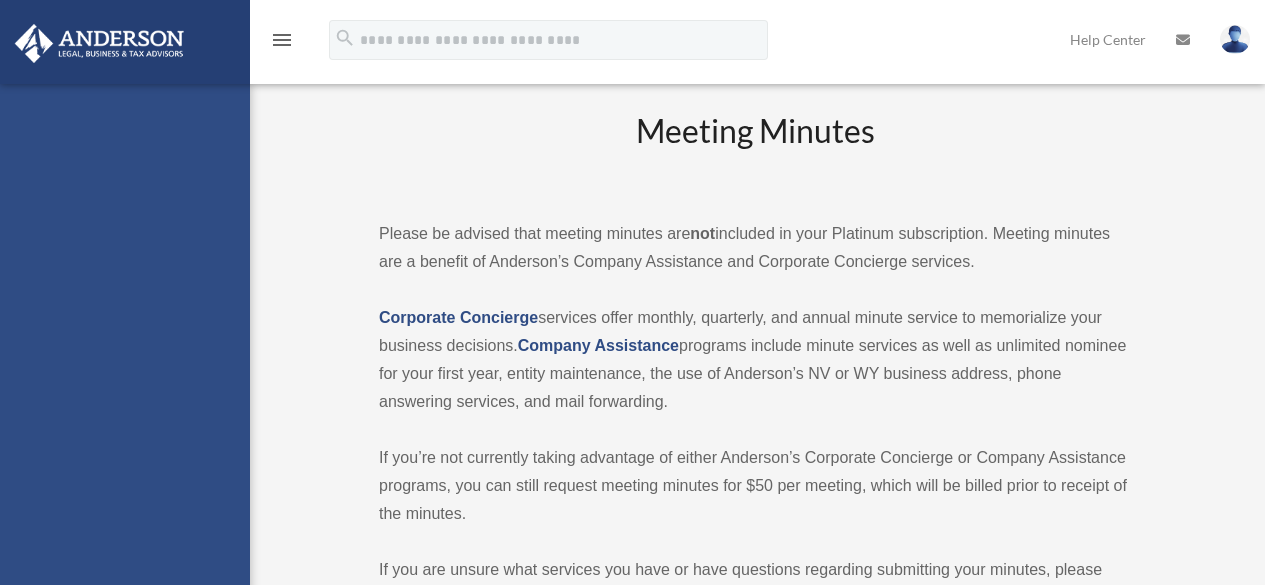 scroll, scrollTop: 0, scrollLeft: 0, axis: both 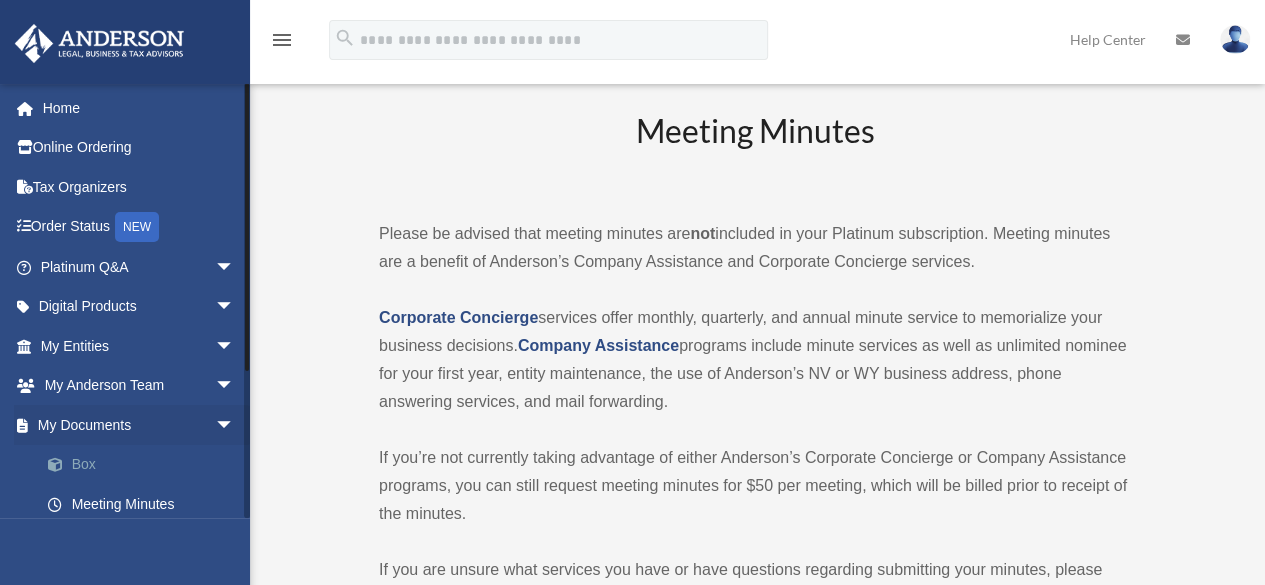 click on "Box" at bounding box center [146, 465] 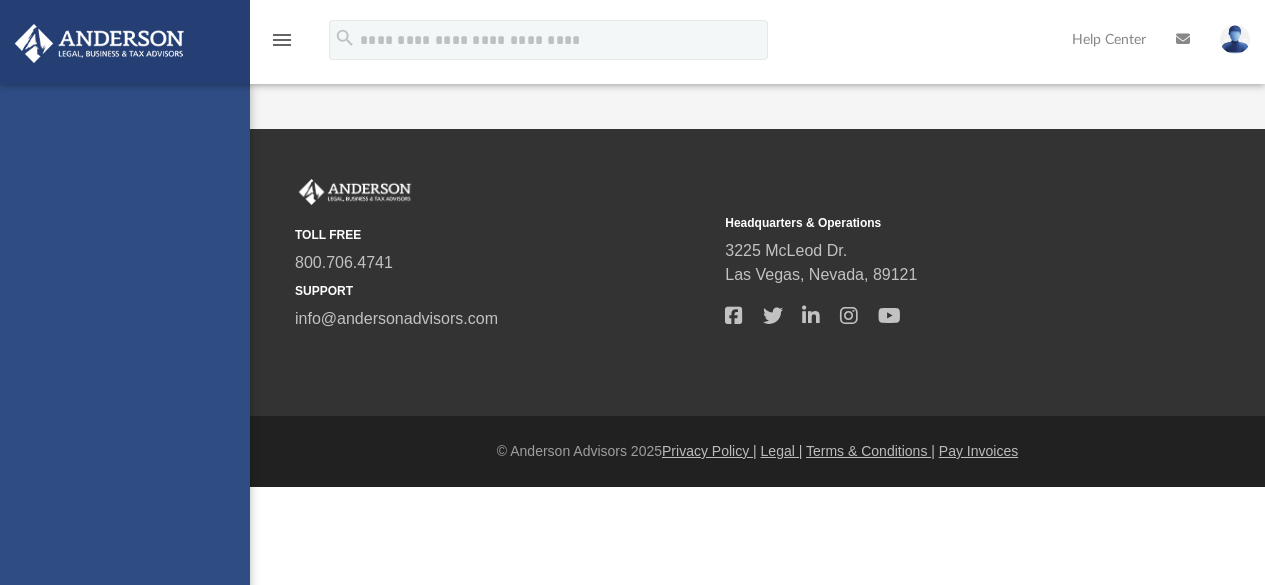 scroll, scrollTop: 0, scrollLeft: 0, axis: both 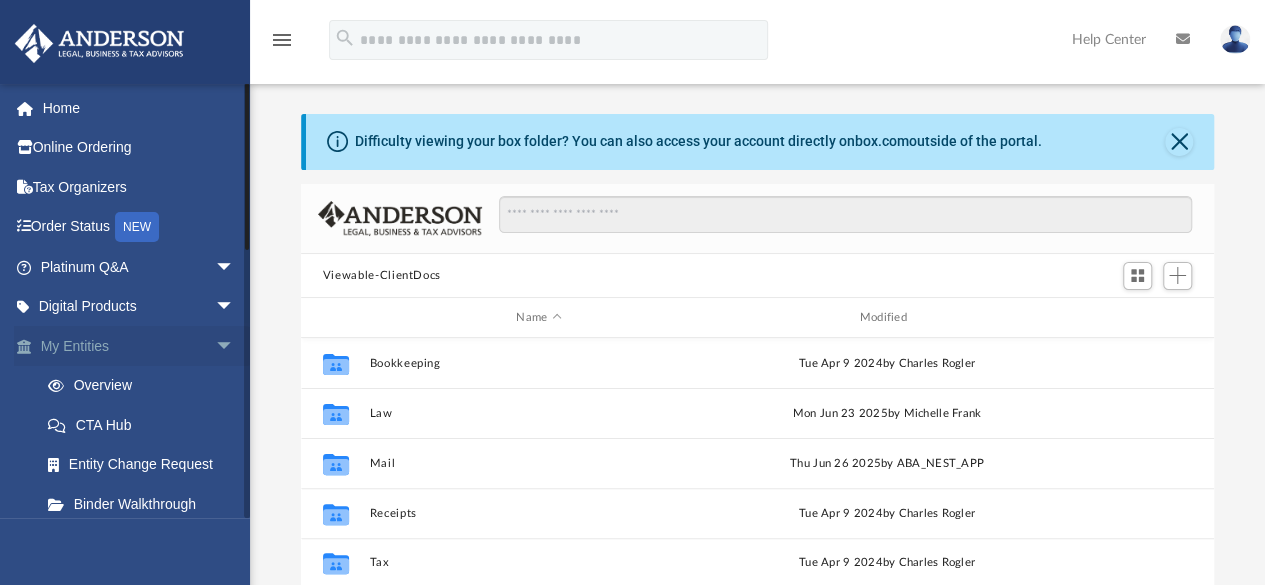 click on "arrow_drop_down" at bounding box center [235, 346] 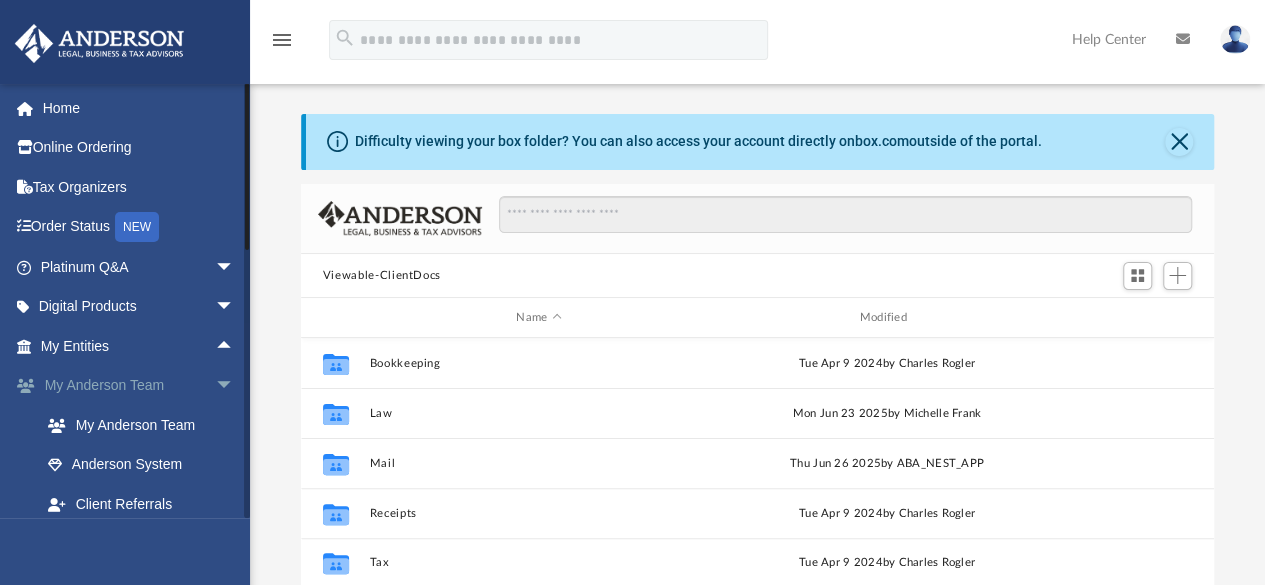 click on "arrow_drop_down" at bounding box center [235, 386] 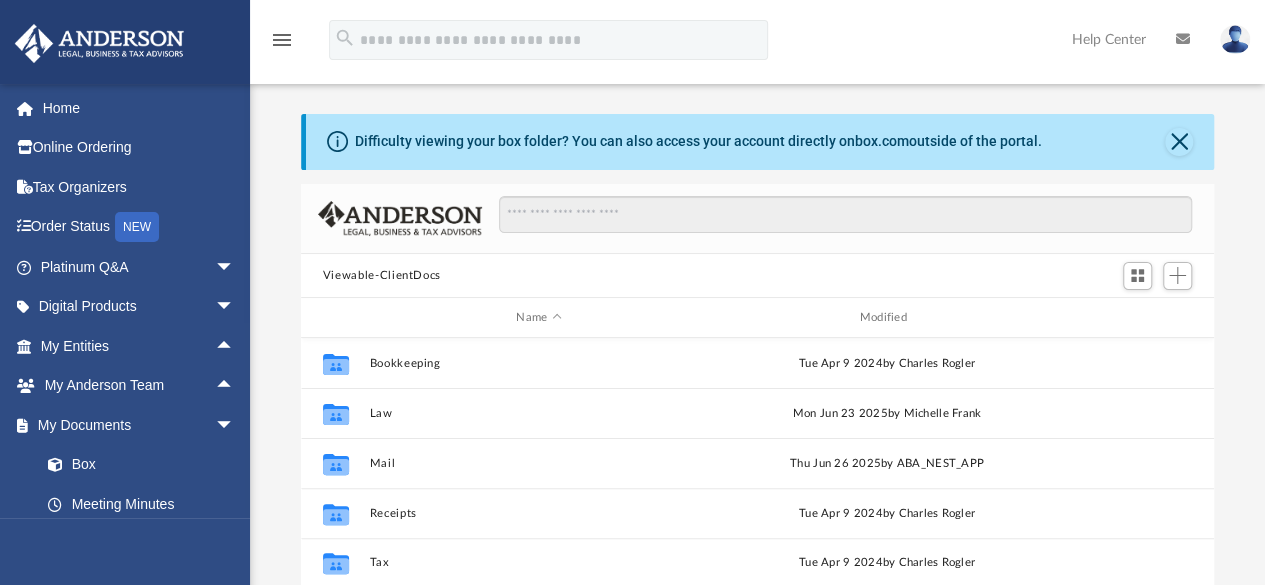click at bounding box center (1235, 39) 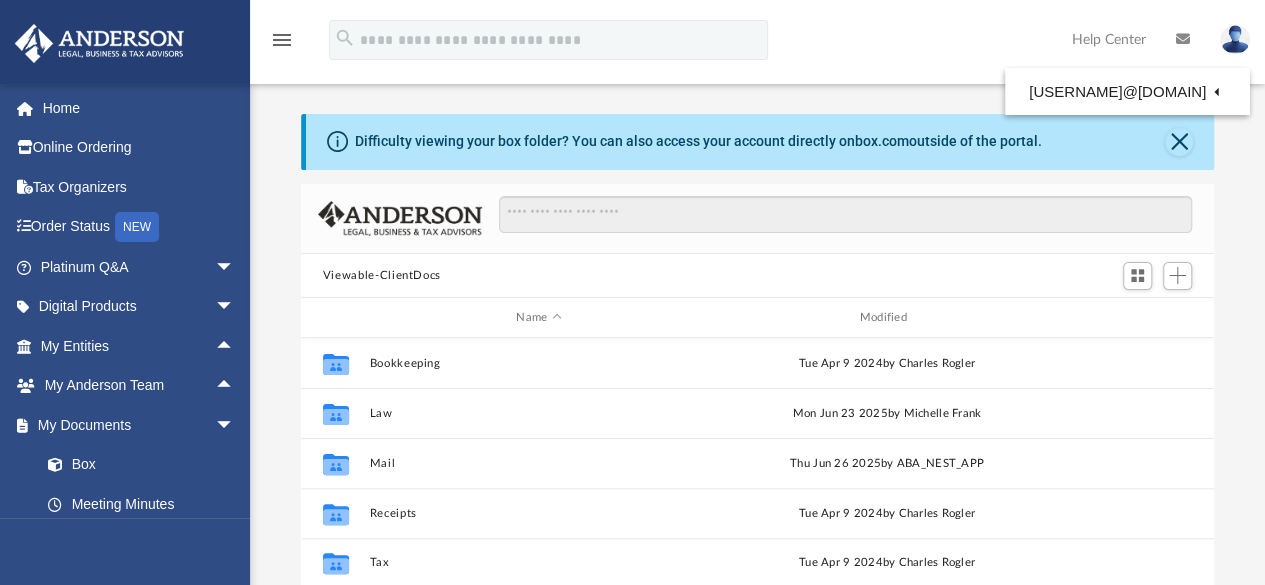 click at bounding box center (1235, 39) 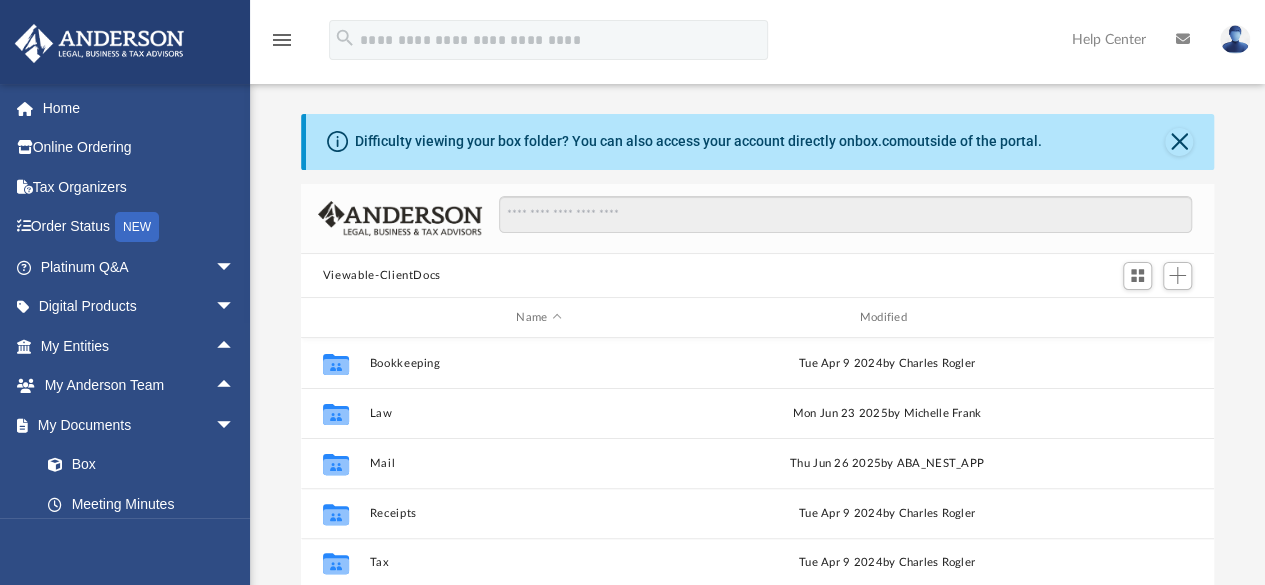 click at bounding box center (1235, 39) 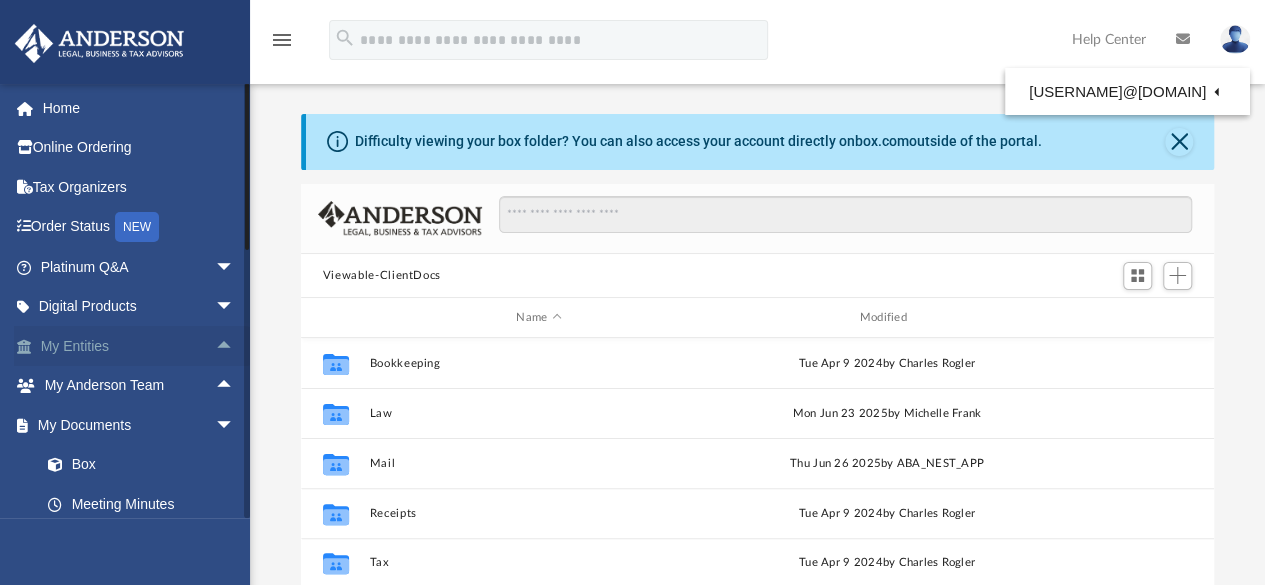click on "arrow_drop_up" at bounding box center (235, 346) 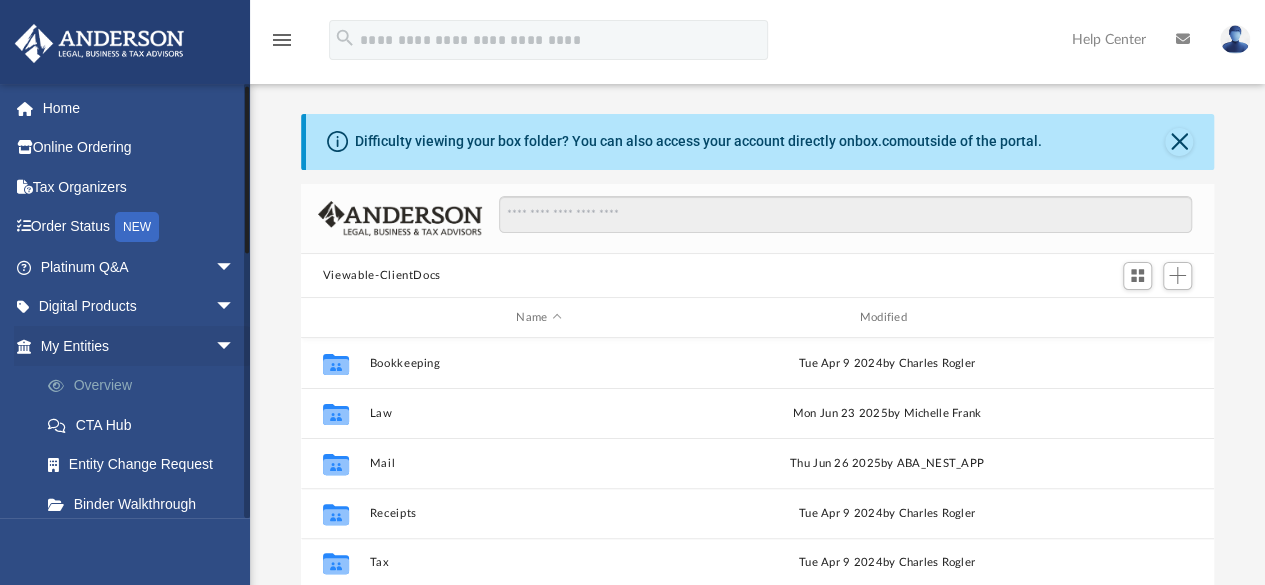 scroll, scrollTop: 100, scrollLeft: 0, axis: vertical 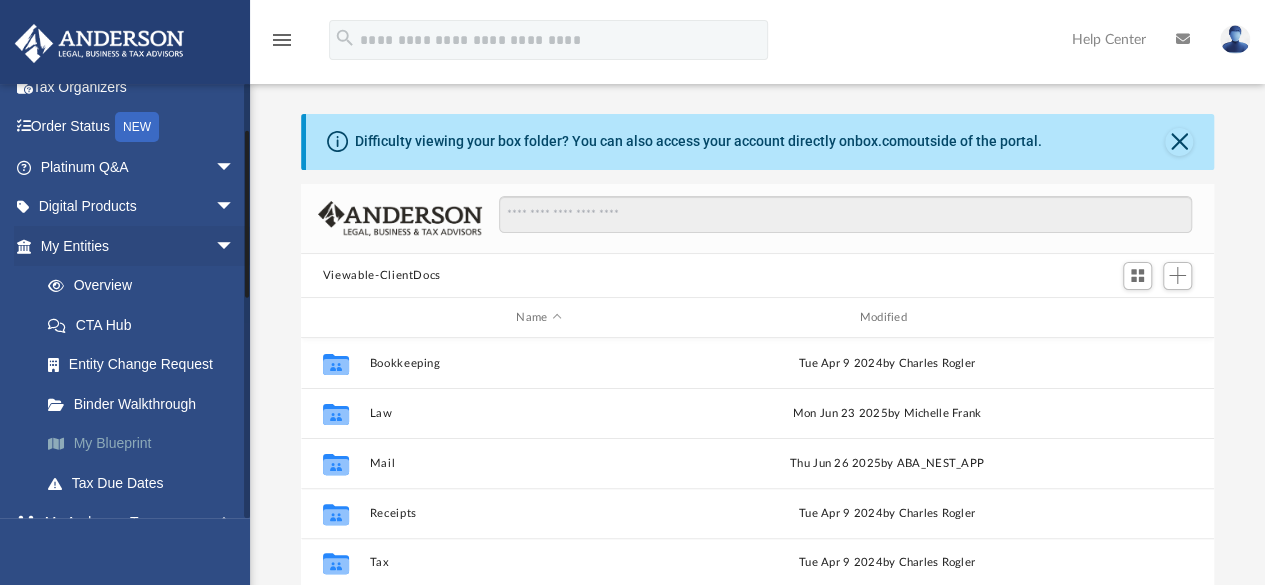 click on "My Blueprint" at bounding box center [146, 444] 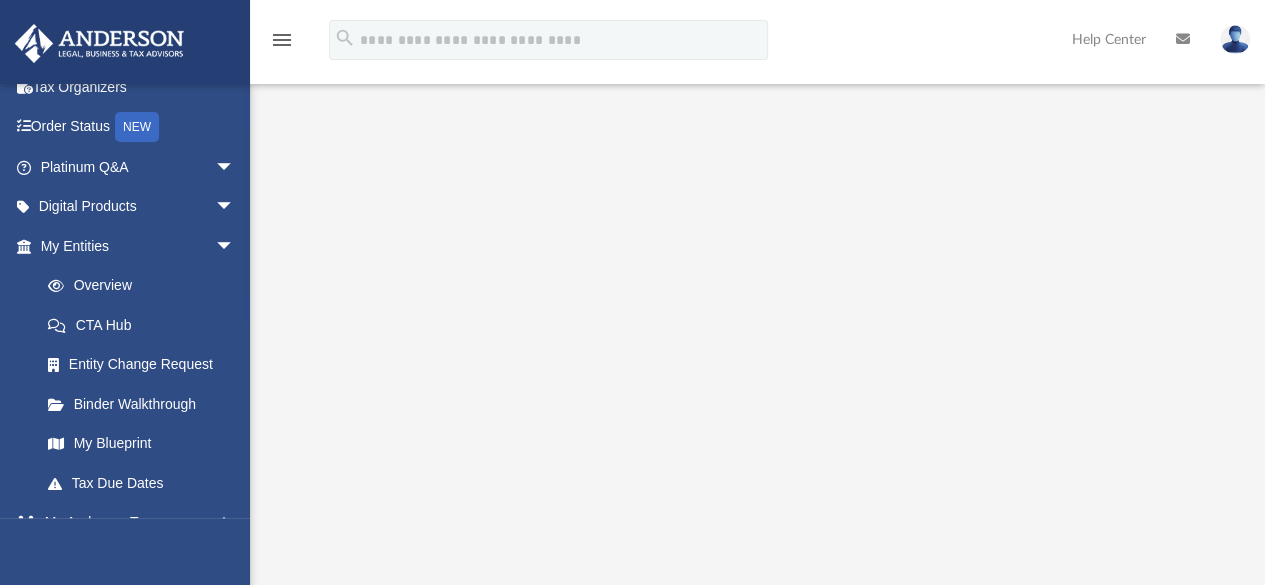 scroll, scrollTop: 193, scrollLeft: 0, axis: vertical 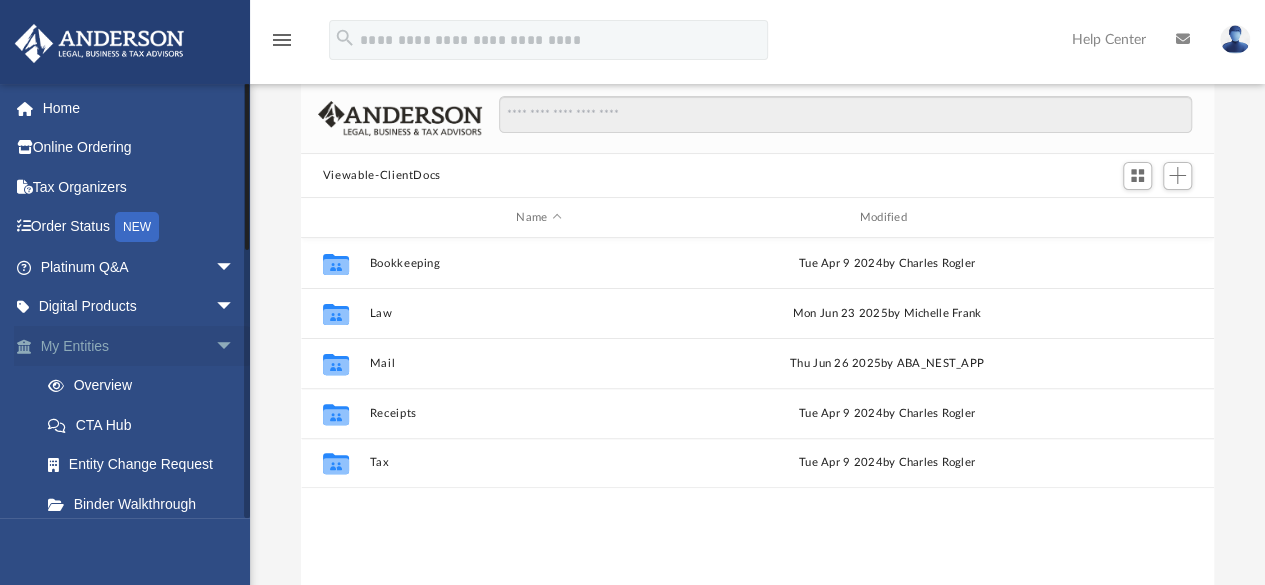 click on "arrow_drop_down" at bounding box center (235, 346) 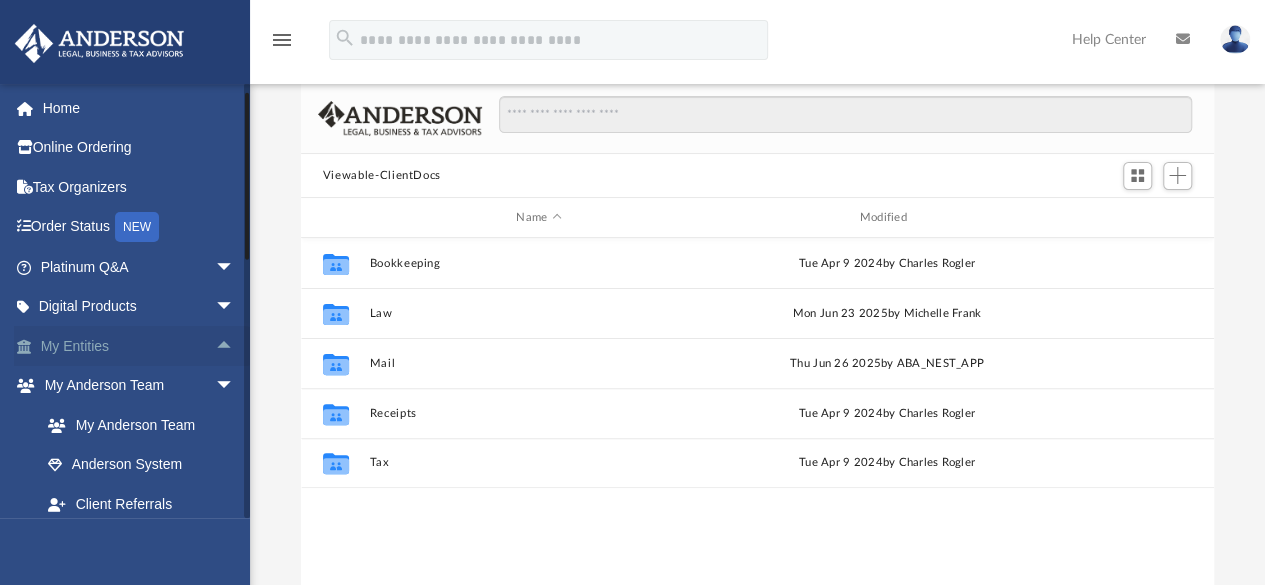 scroll, scrollTop: 100, scrollLeft: 0, axis: vertical 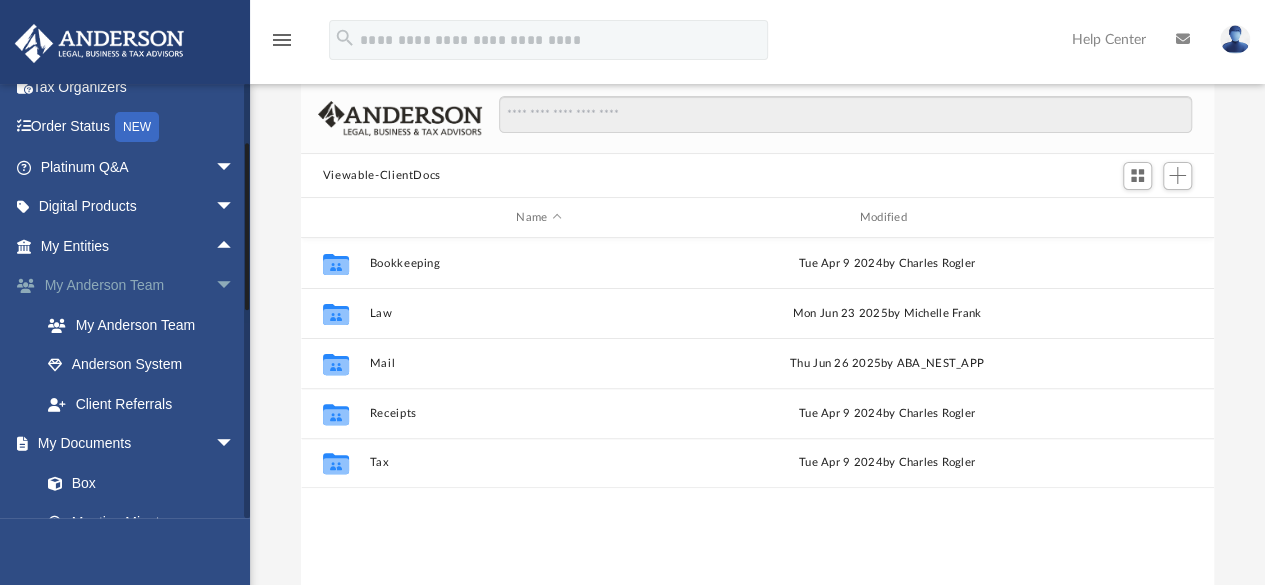 click on "arrow_drop_down" at bounding box center [235, 286] 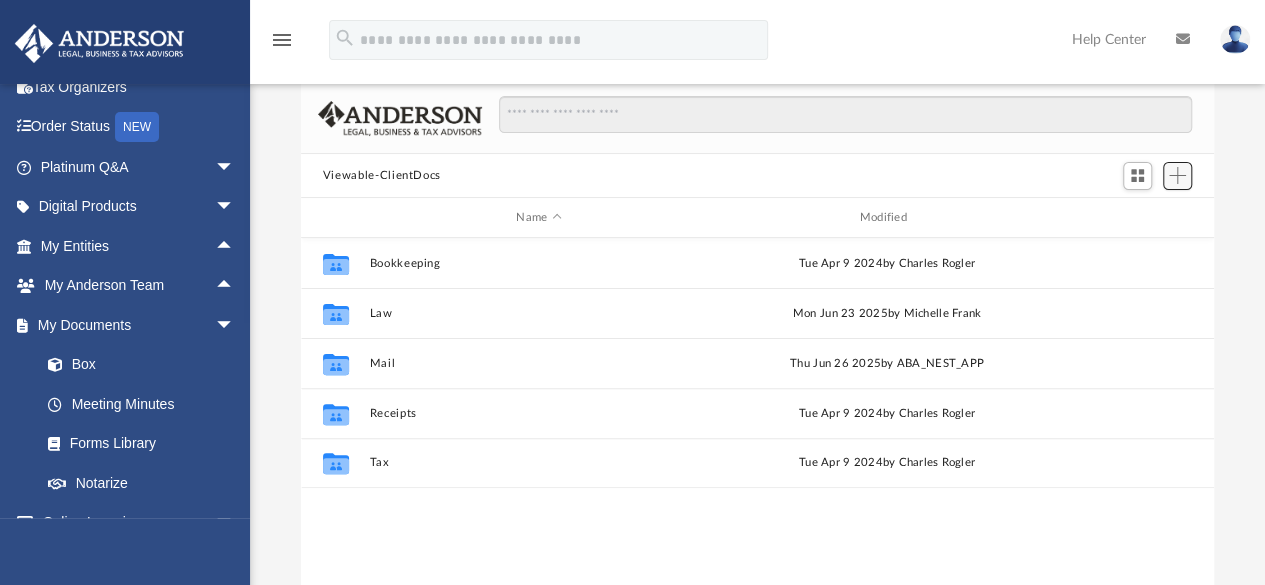 click at bounding box center (1177, 175) 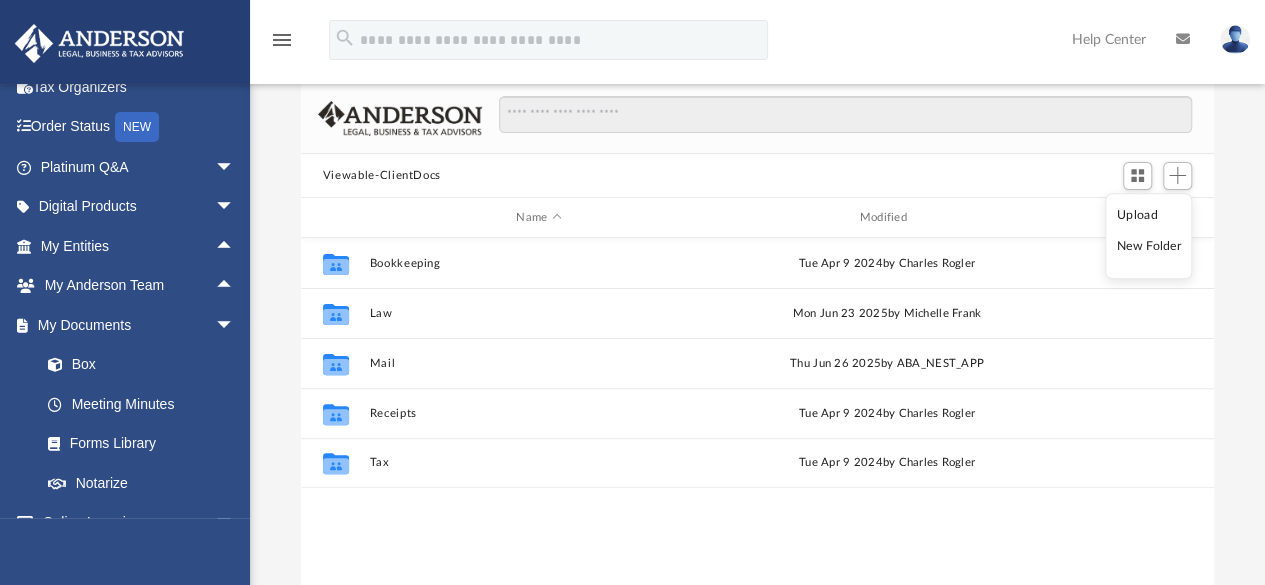 click on "Upload" at bounding box center [1149, 215] 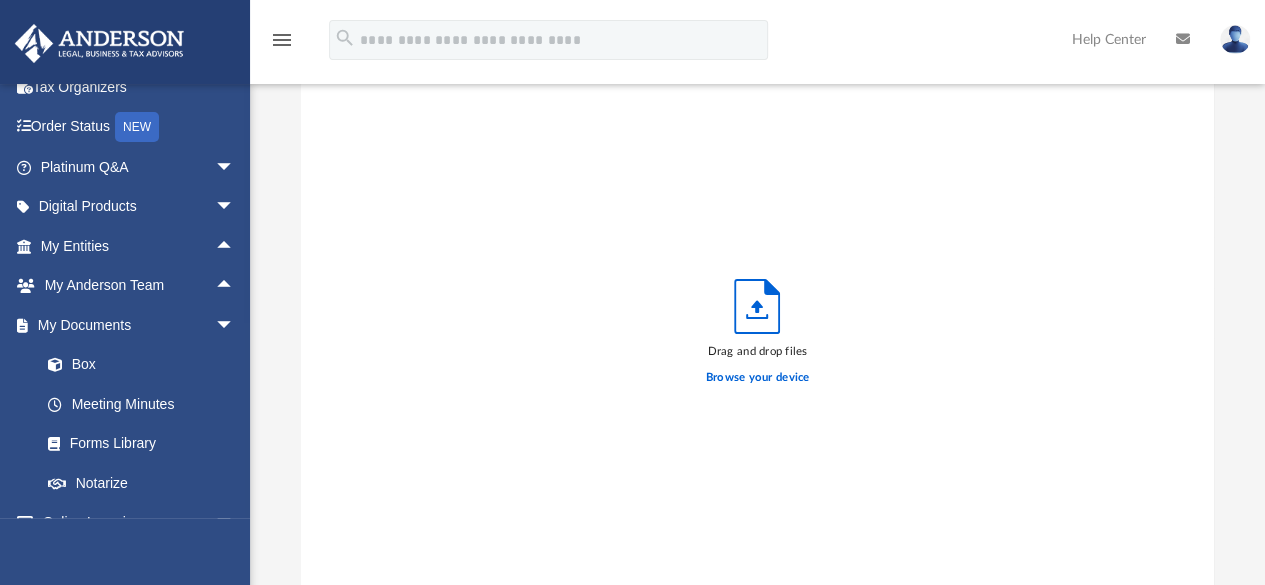 scroll, scrollTop: 17, scrollLeft: 16, axis: both 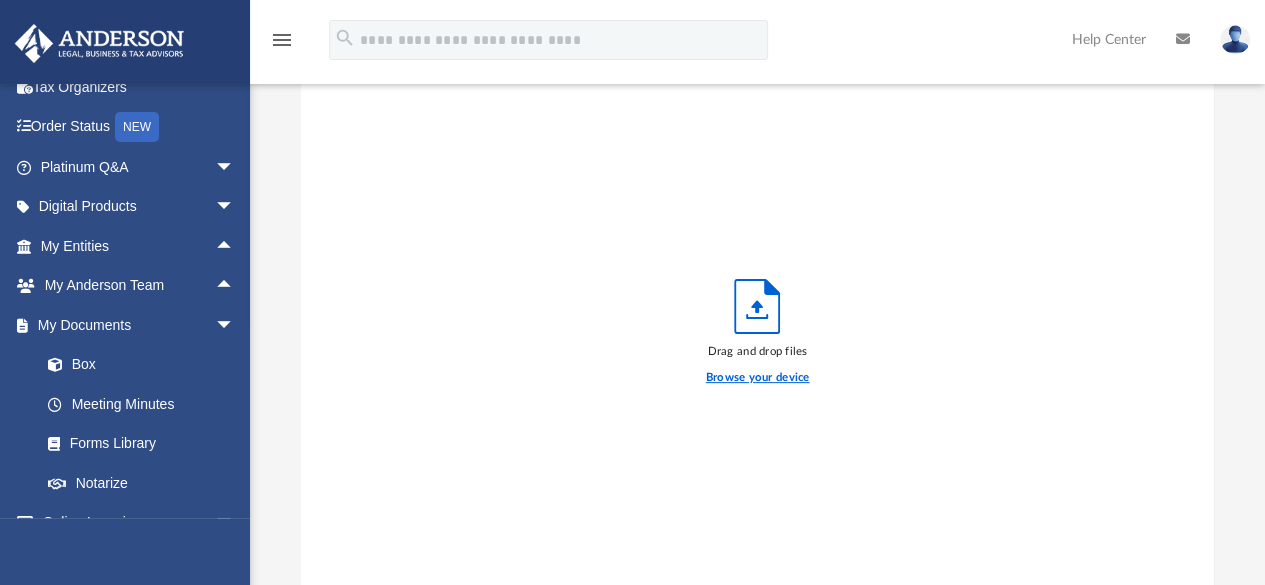 click on "Browse your device" at bounding box center (758, 378) 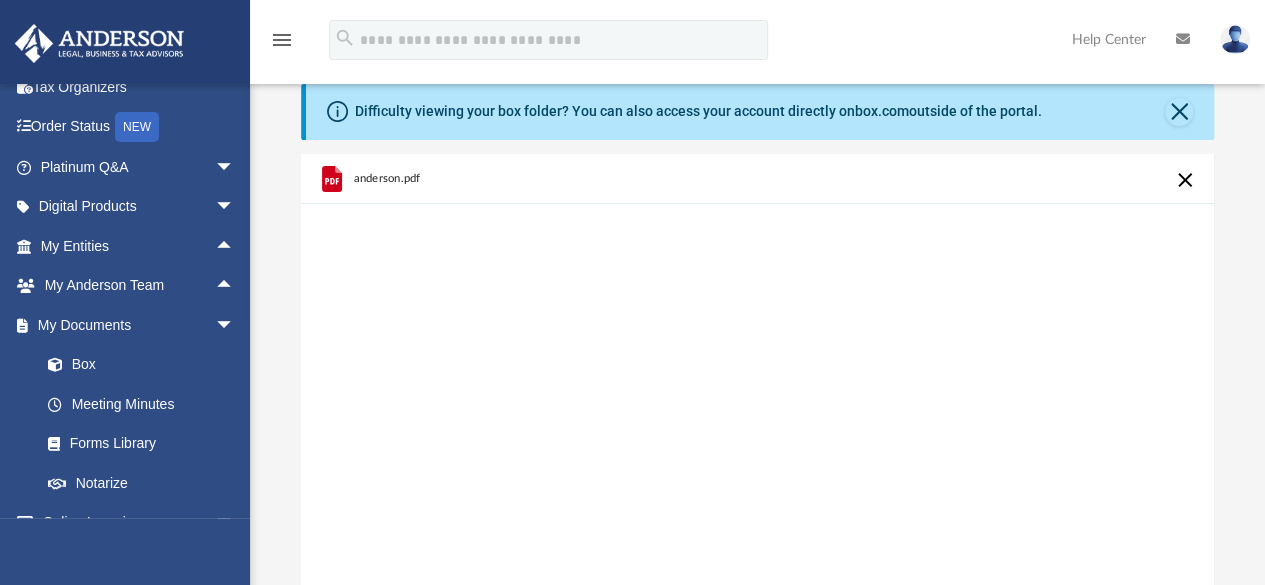 scroll, scrollTop: 0, scrollLeft: 0, axis: both 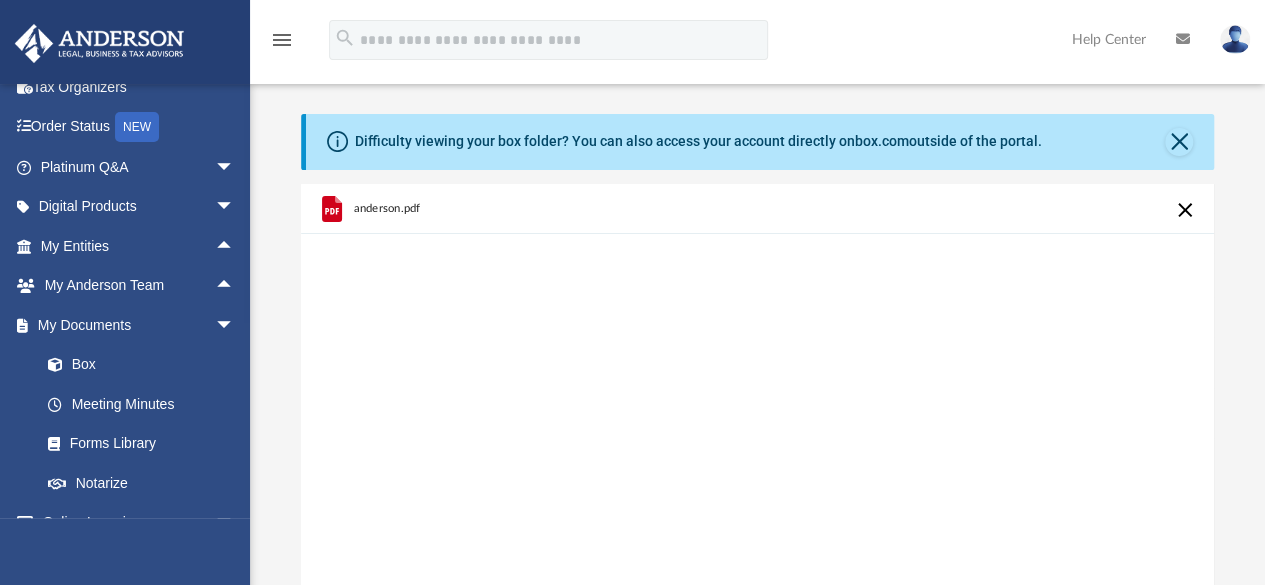 click on "anderson.pdf" at bounding box center [757, 438] 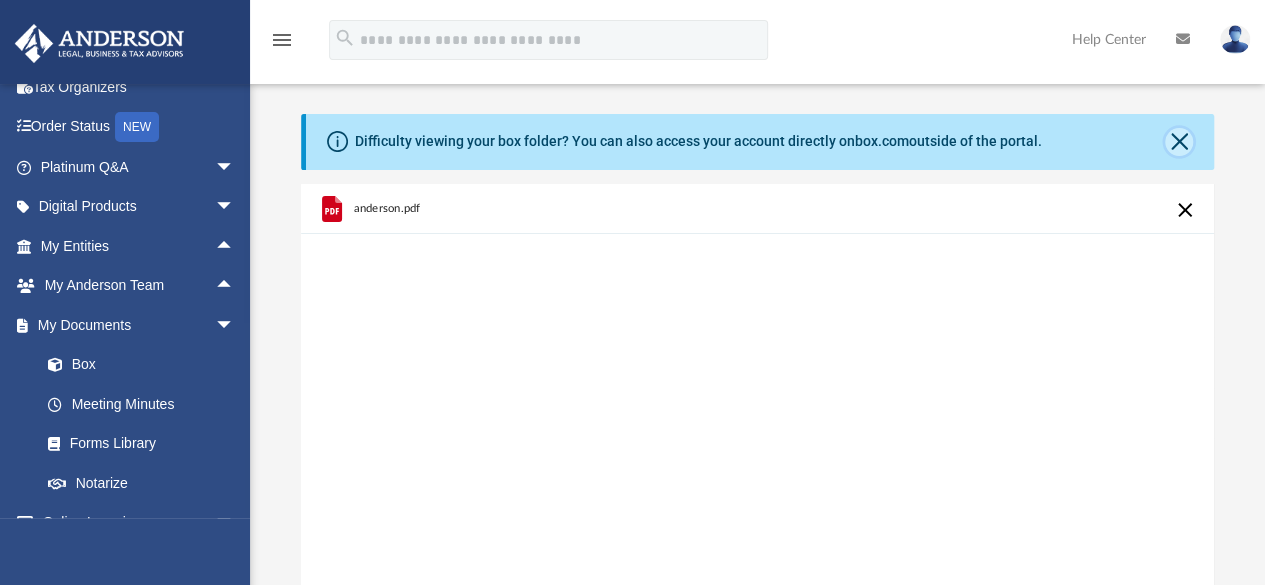 click 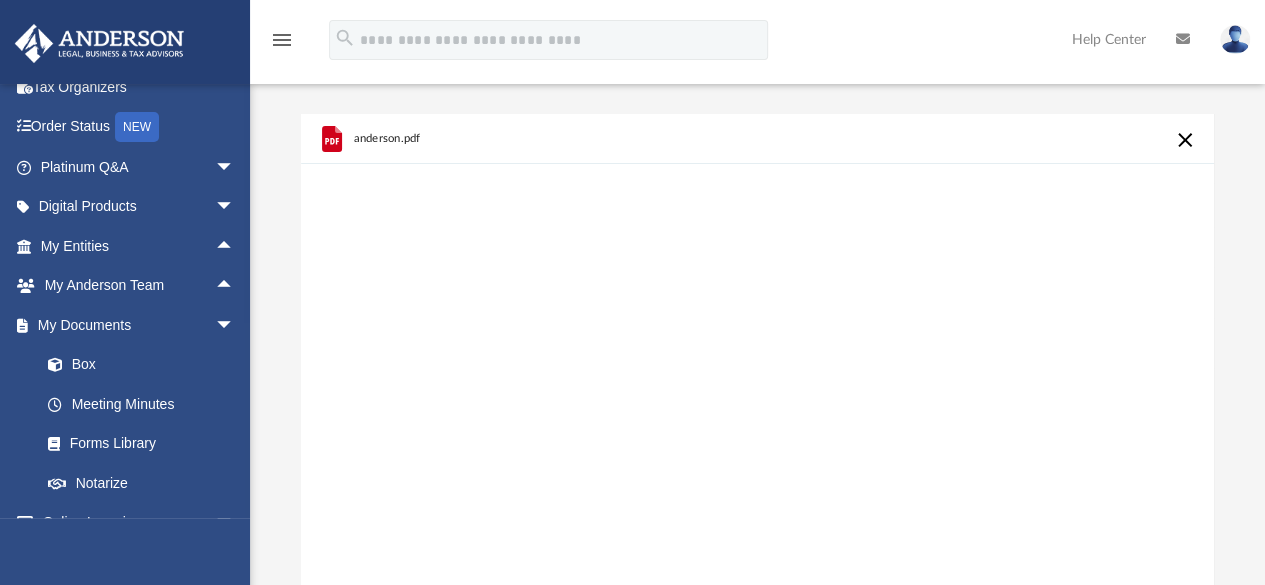 click at bounding box center (1185, 140) 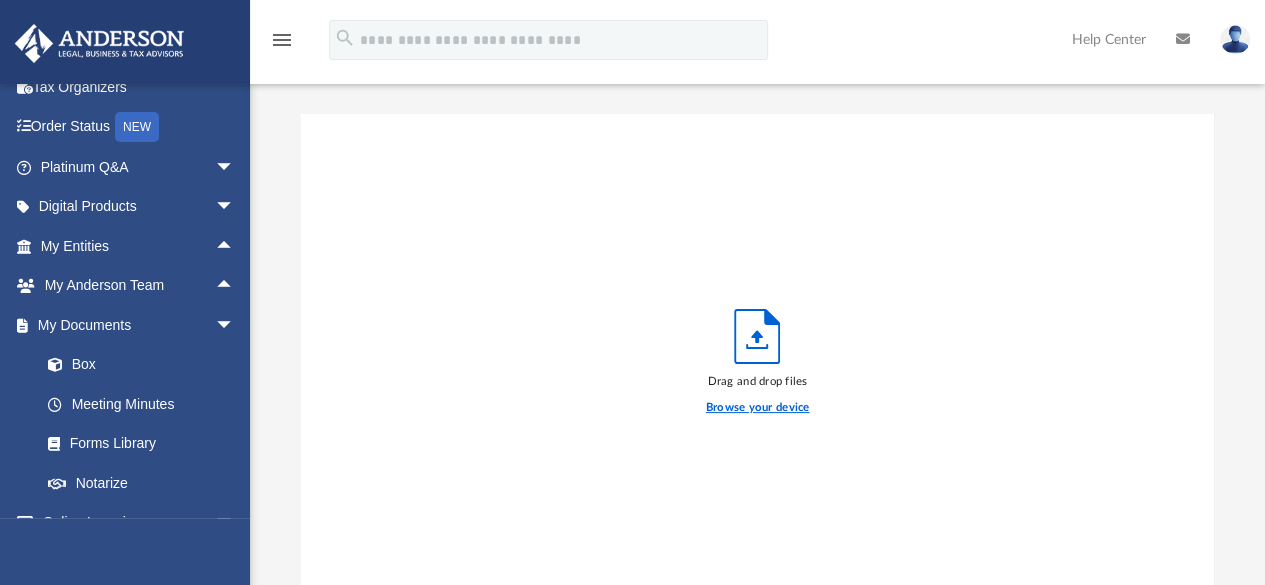 click on "Browse your device" at bounding box center (758, 408) 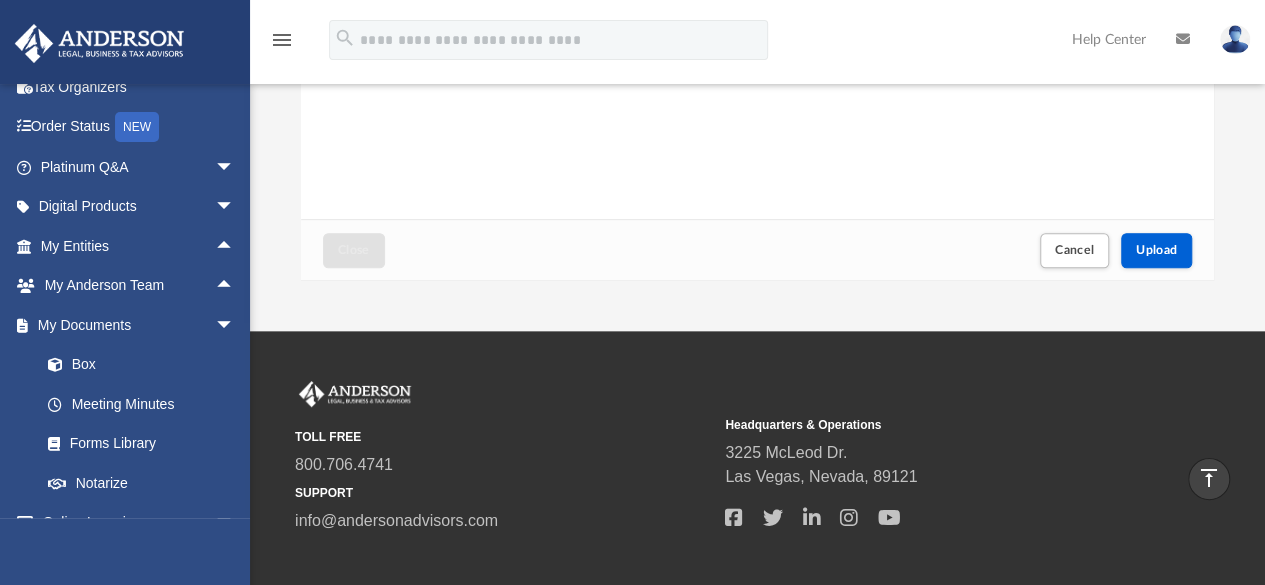 scroll, scrollTop: 305, scrollLeft: 0, axis: vertical 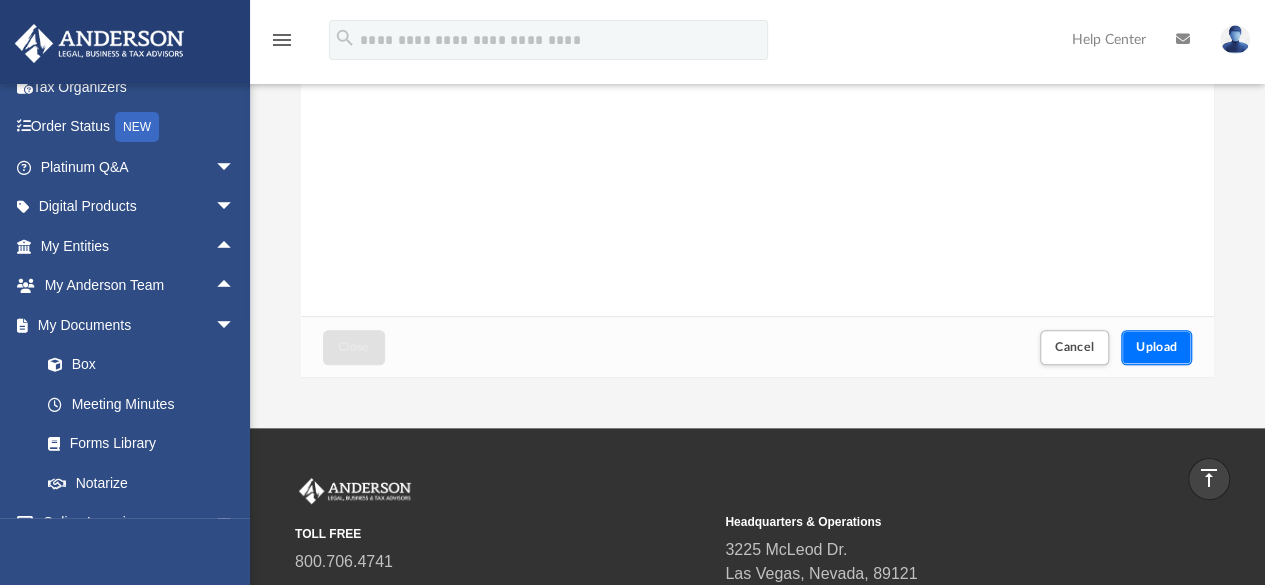 click on "Upload" at bounding box center (1157, 347) 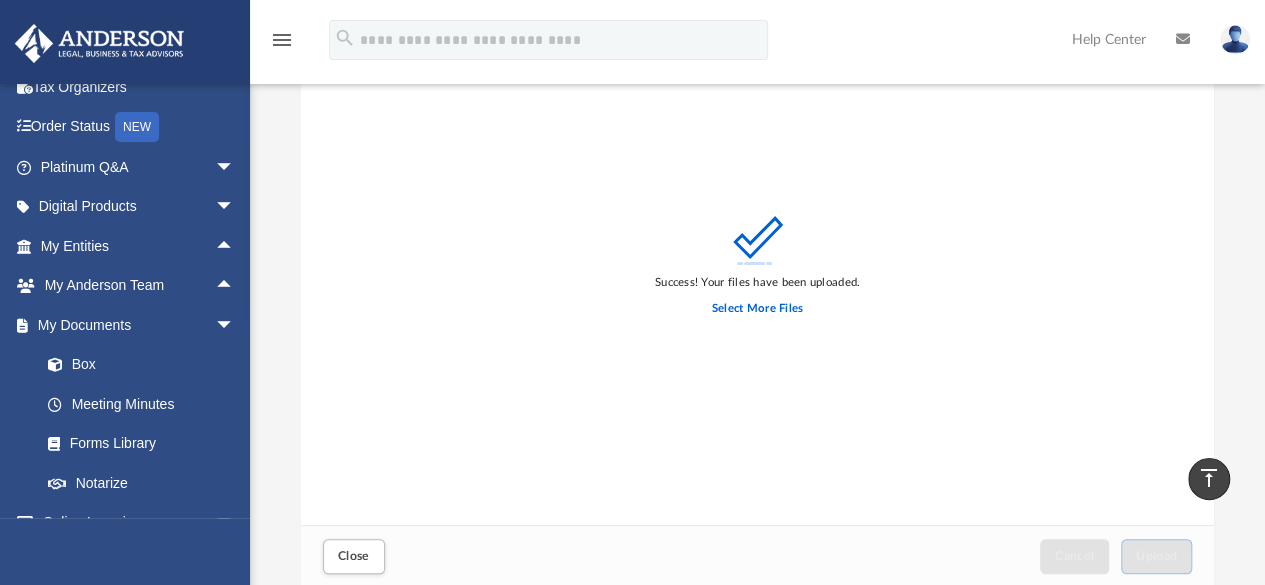 scroll, scrollTop: 0, scrollLeft: 0, axis: both 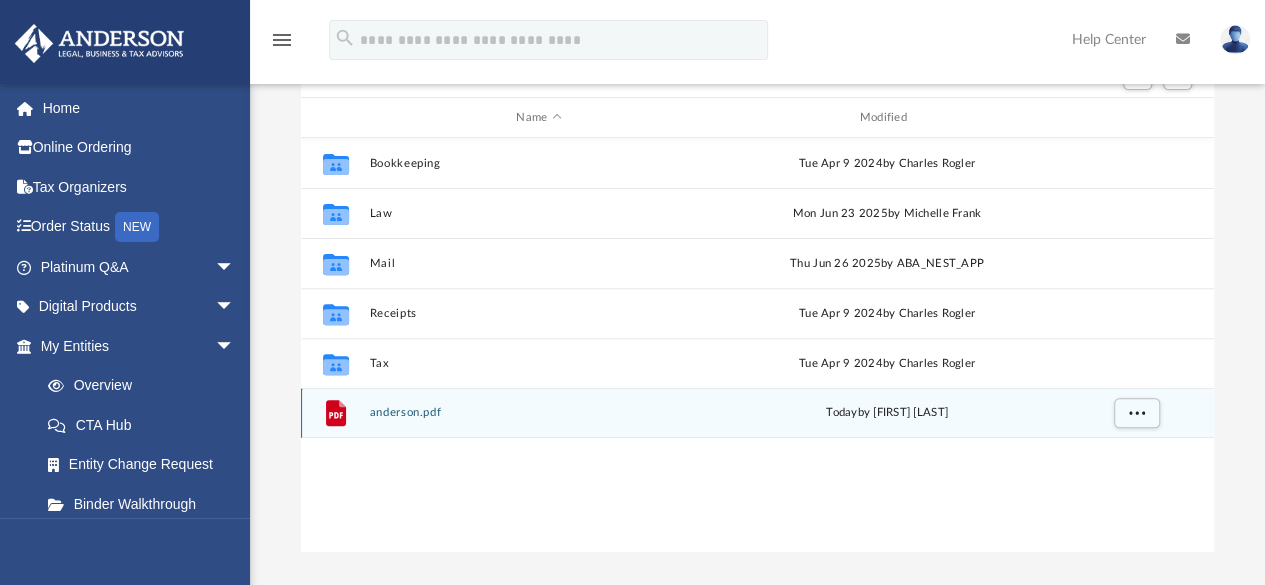 click on "anderson.pdf" at bounding box center (538, 413) 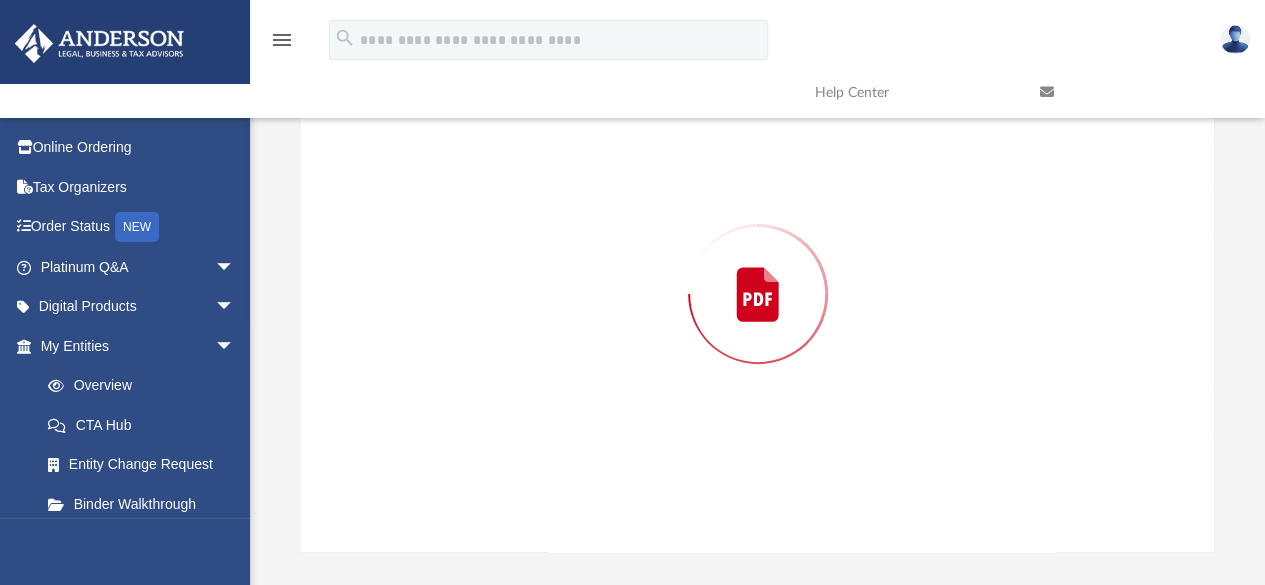 scroll, scrollTop: 183, scrollLeft: 0, axis: vertical 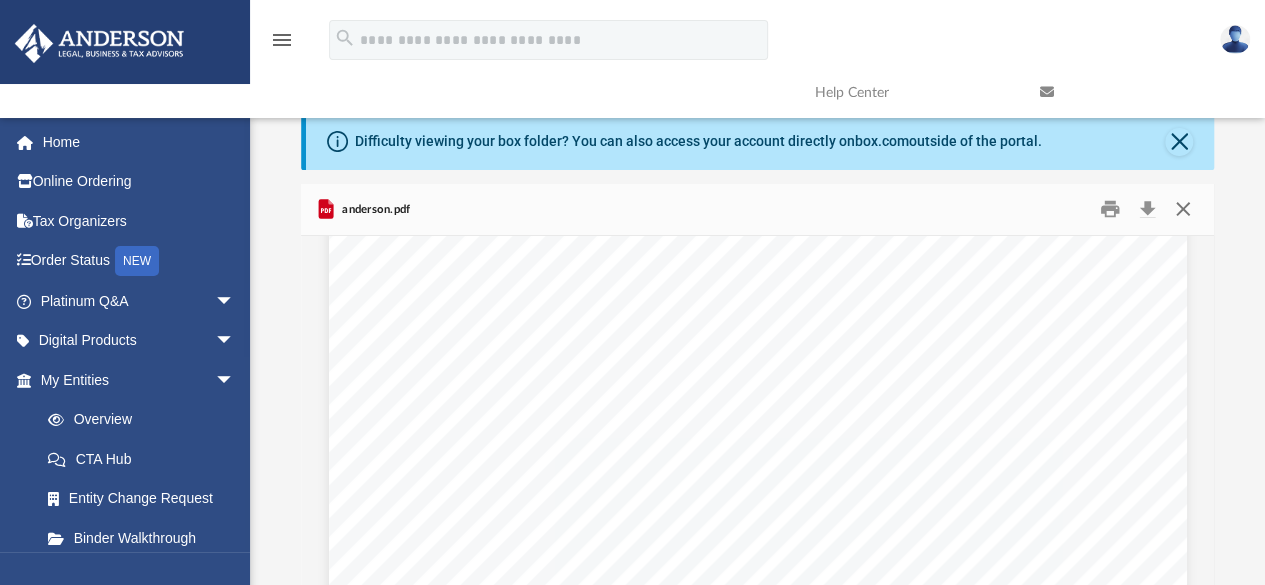 click at bounding box center (1183, 209) 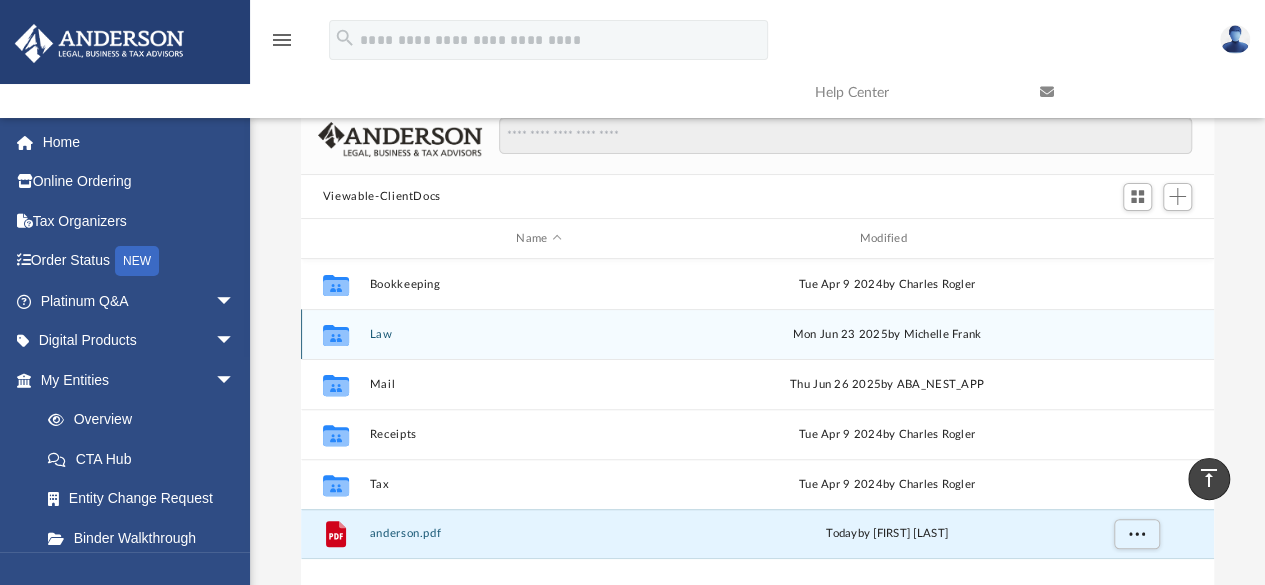 scroll, scrollTop: 0, scrollLeft: 0, axis: both 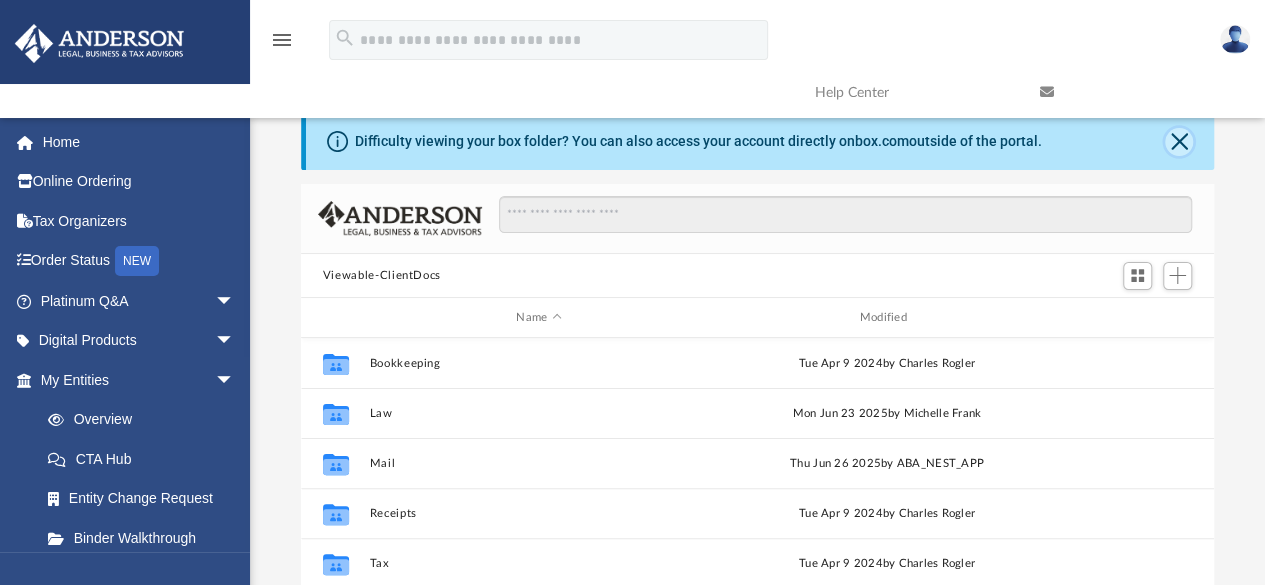 click 